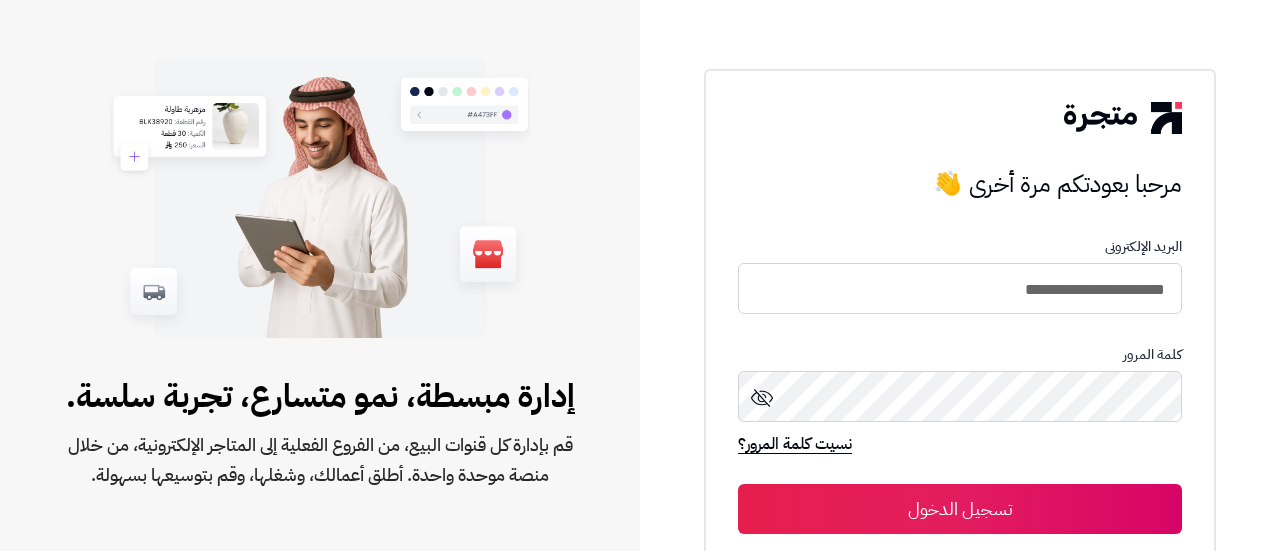 scroll, scrollTop: 0, scrollLeft: 0, axis: both 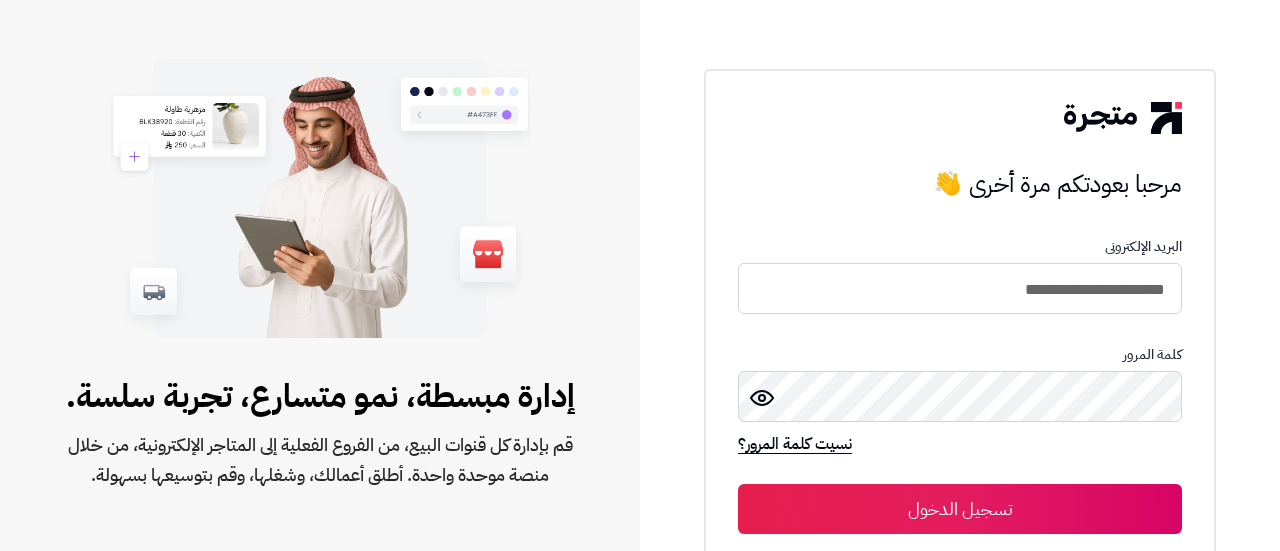 click on "تسجيل الدخول" at bounding box center (960, 509) 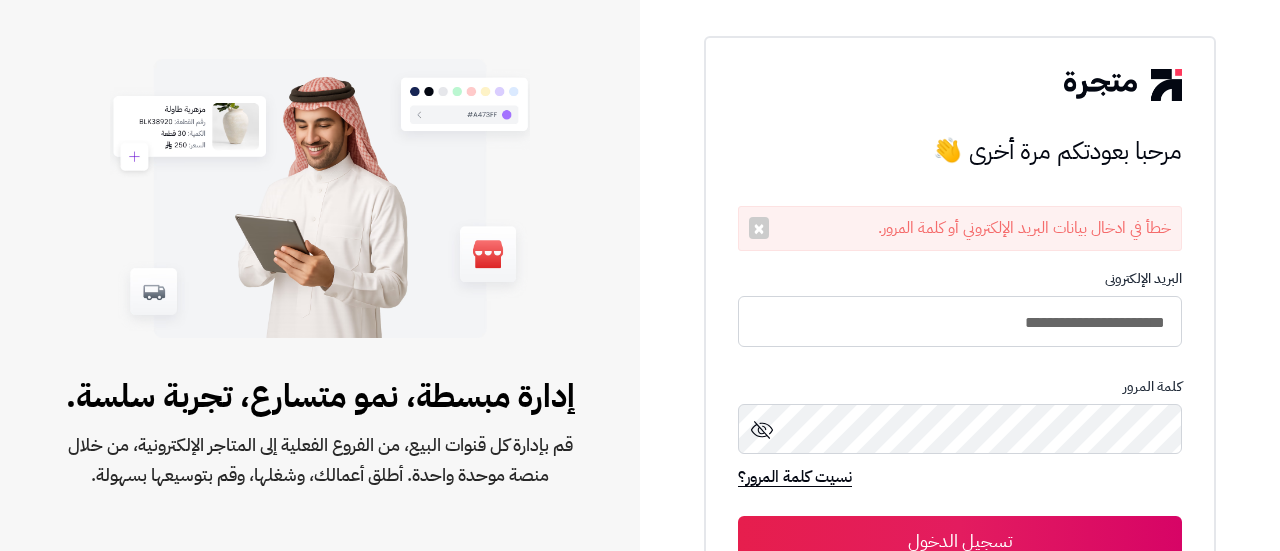 scroll, scrollTop: 0, scrollLeft: 0, axis: both 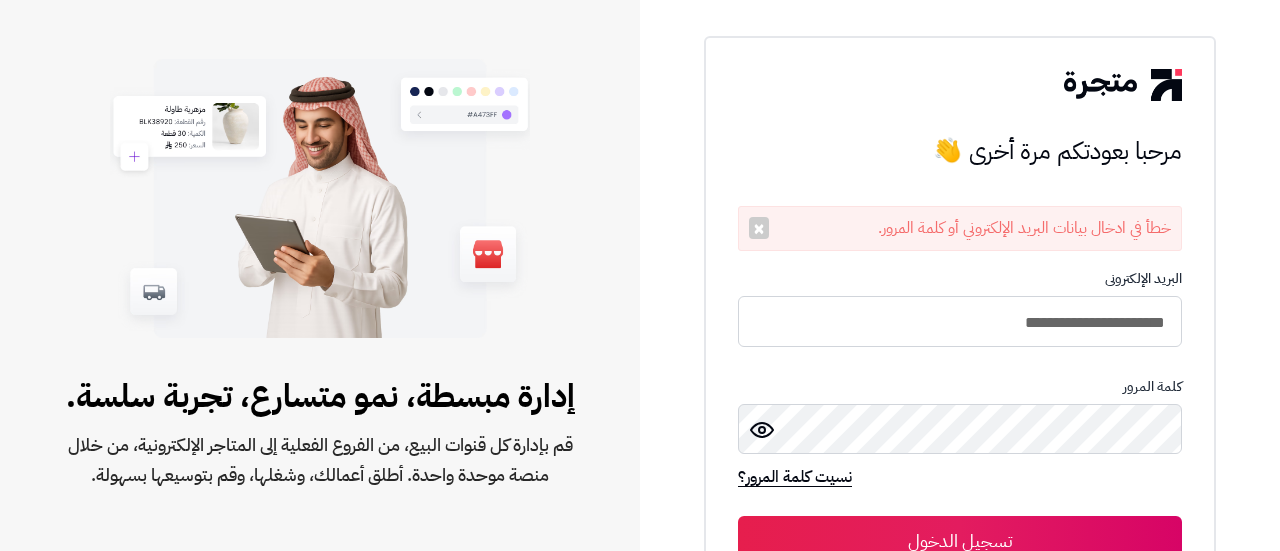 click on "تسجيل الدخول" at bounding box center (960, 541) 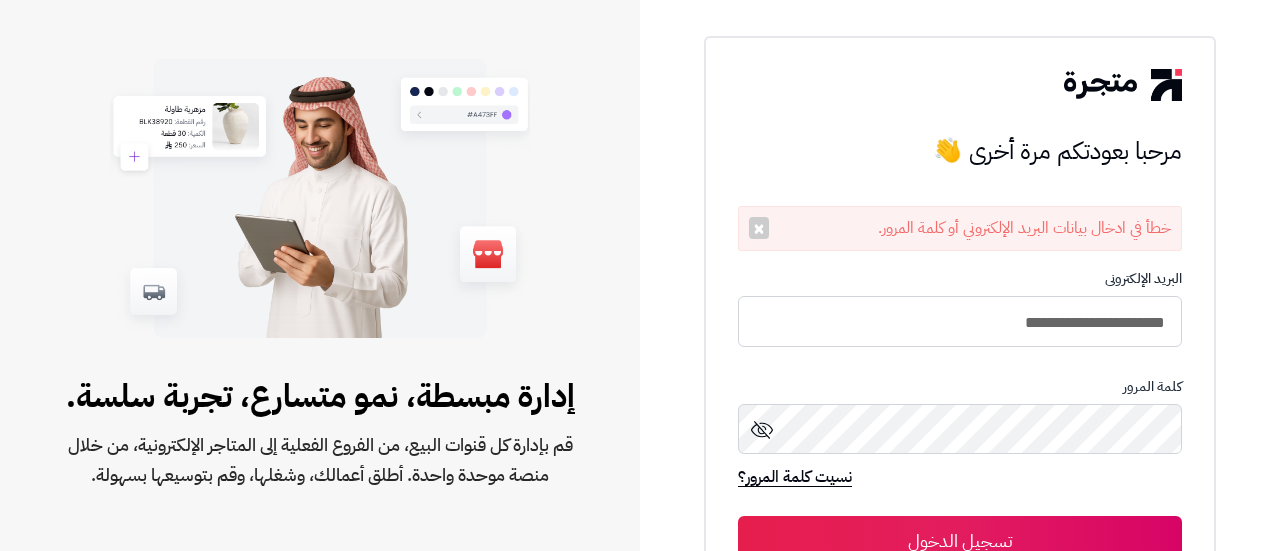 scroll, scrollTop: 0, scrollLeft: 0, axis: both 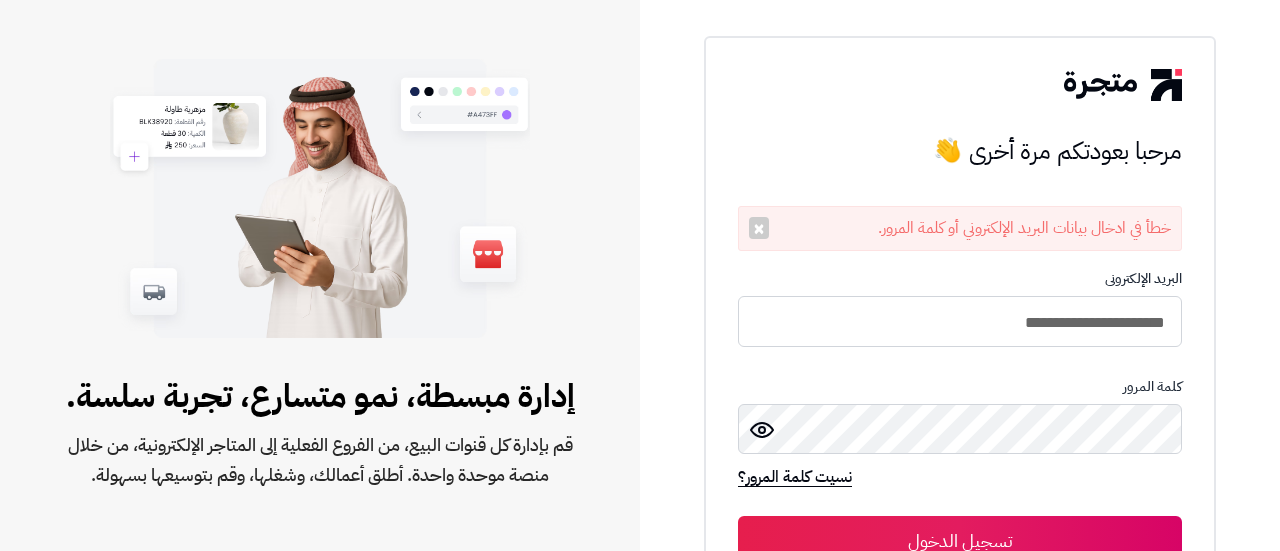 click on "تسجيل الدخول" at bounding box center (960, 541) 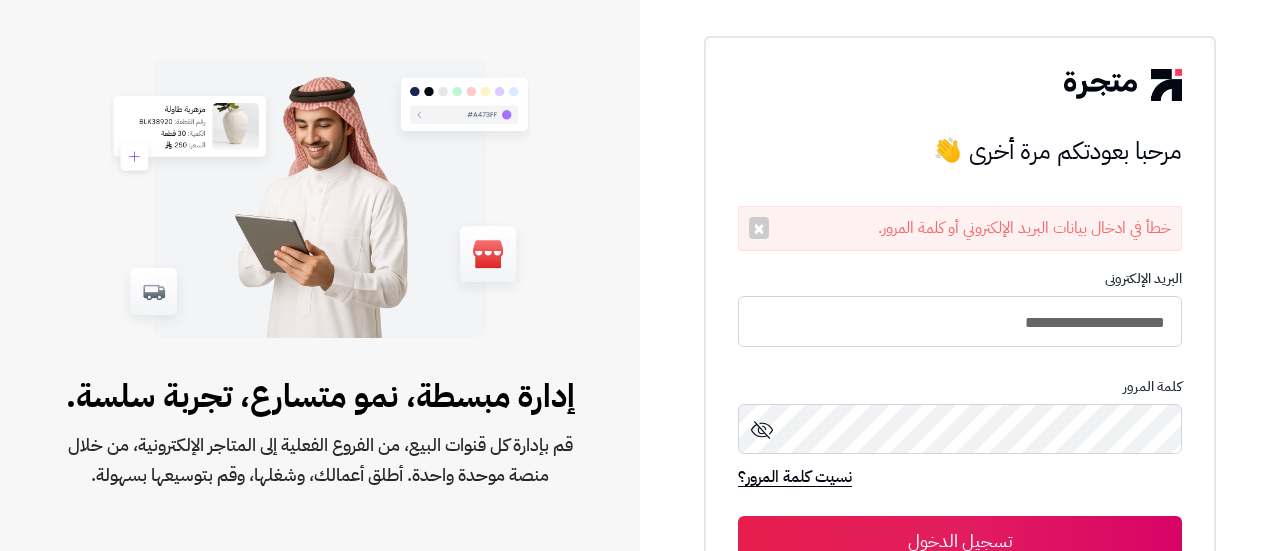 scroll, scrollTop: 0, scrollLeft: 0, axis: both 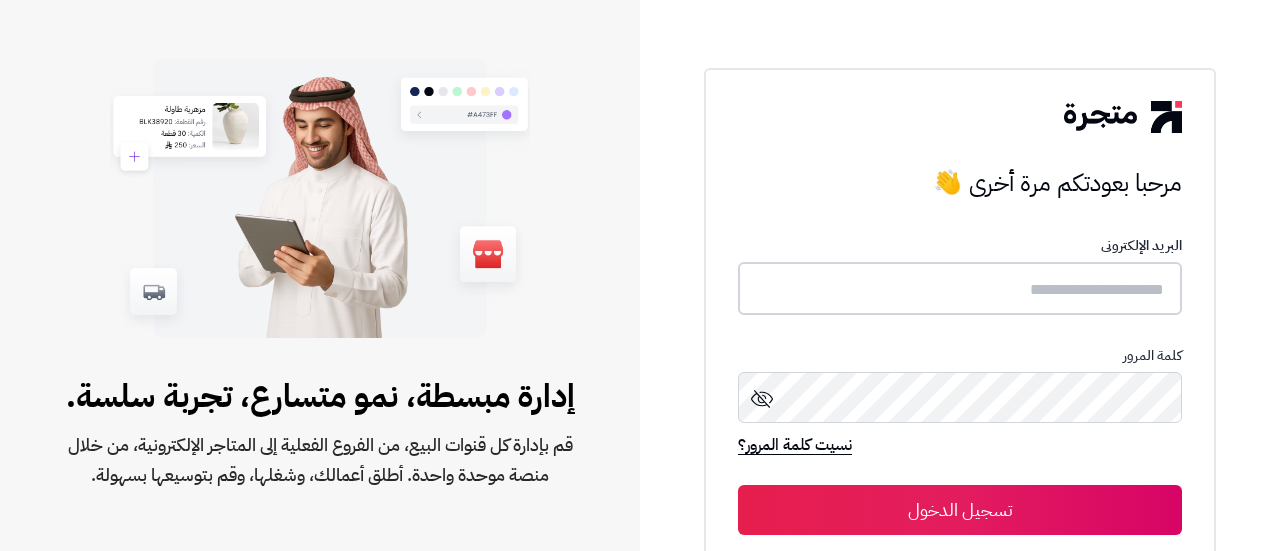 click at bounding box center (960, 288) 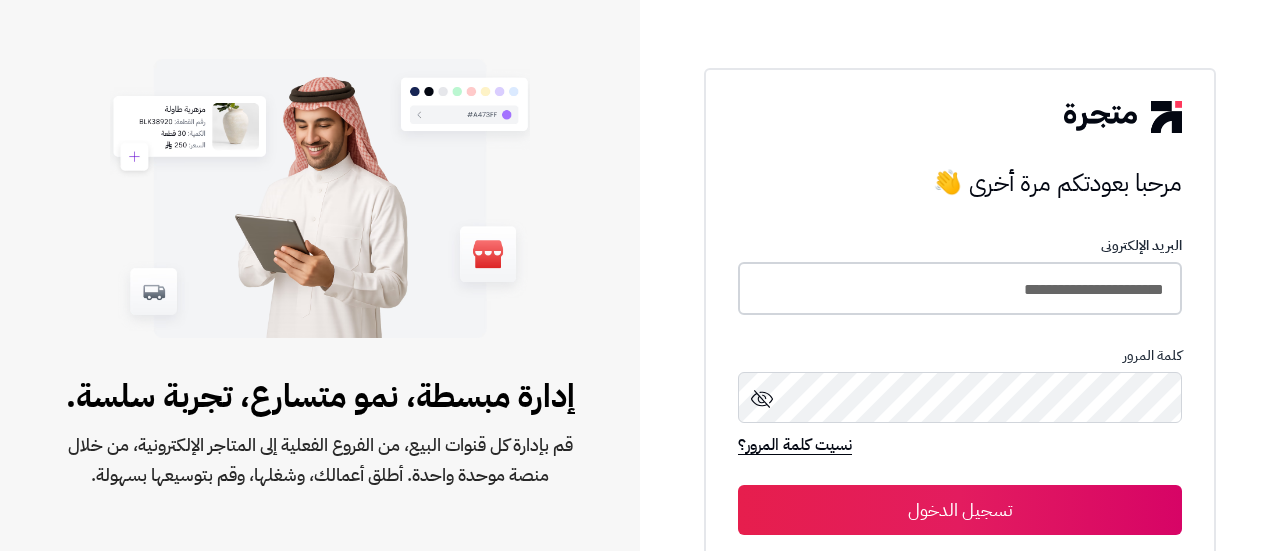 click on "**********" at bounding box center (960, 288) 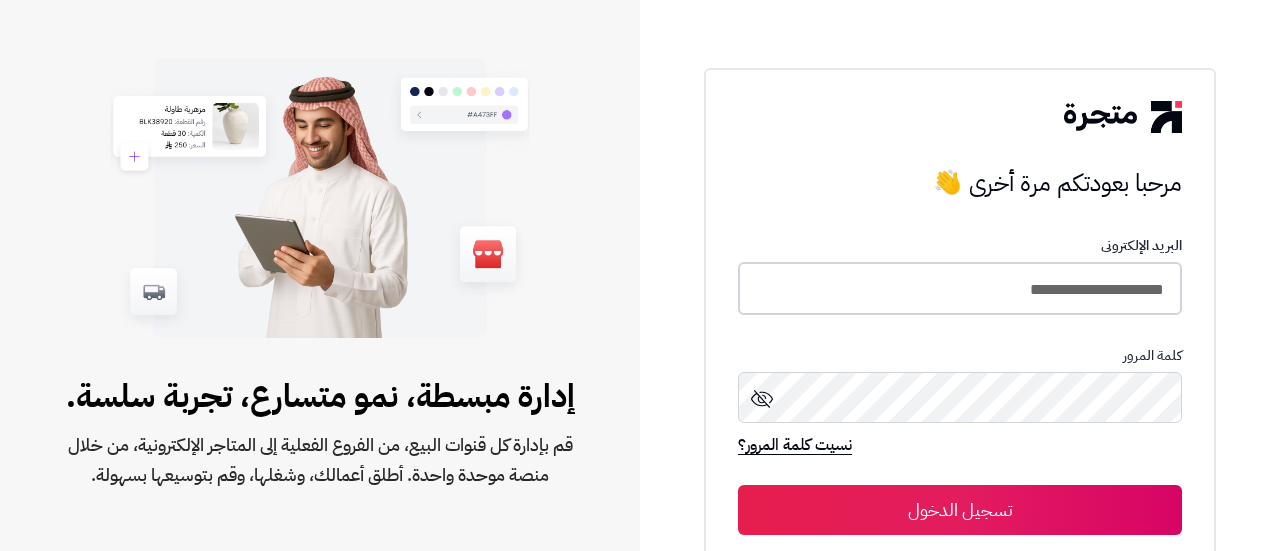 type on "**********" 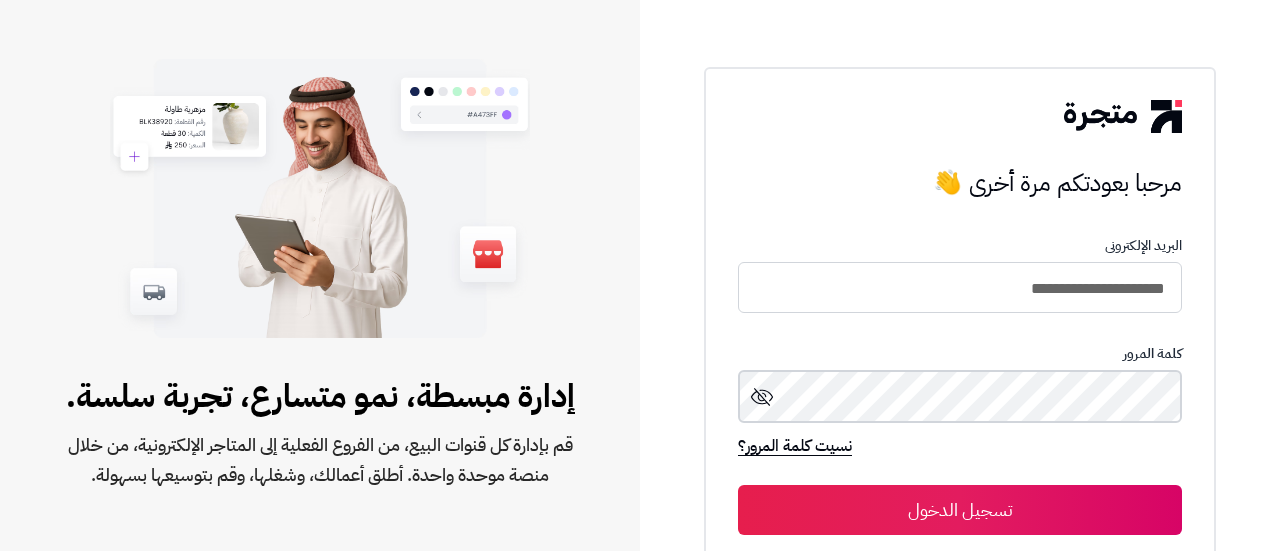 click on "تسجيل الدخول" at bounding box center (960, 510) 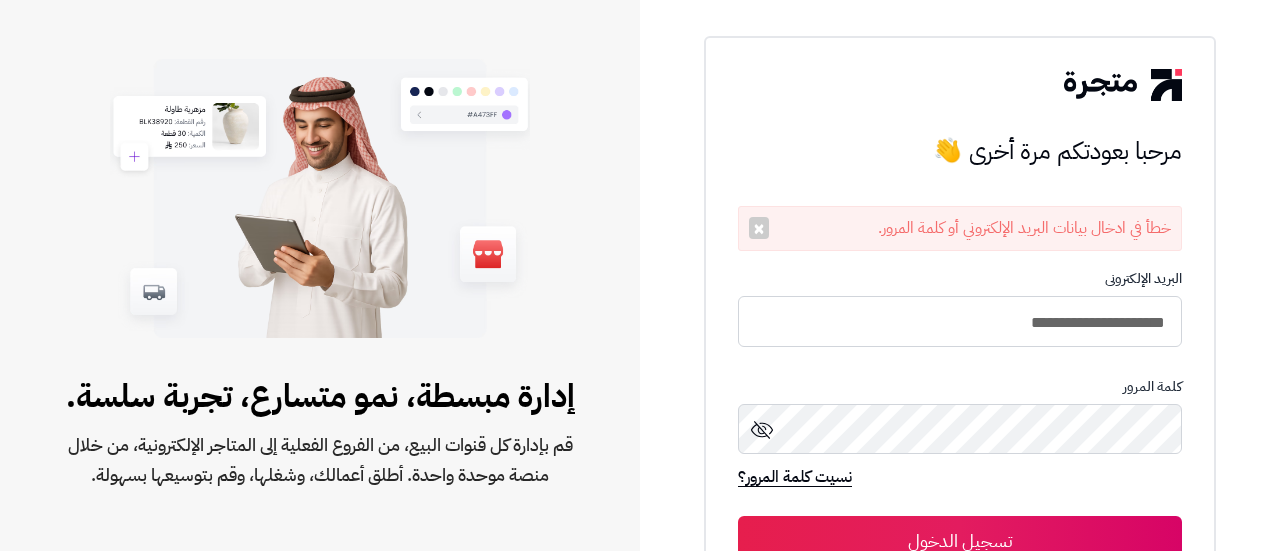 scroll, scrollTop: 0, scrollLeft: 0, axis: both 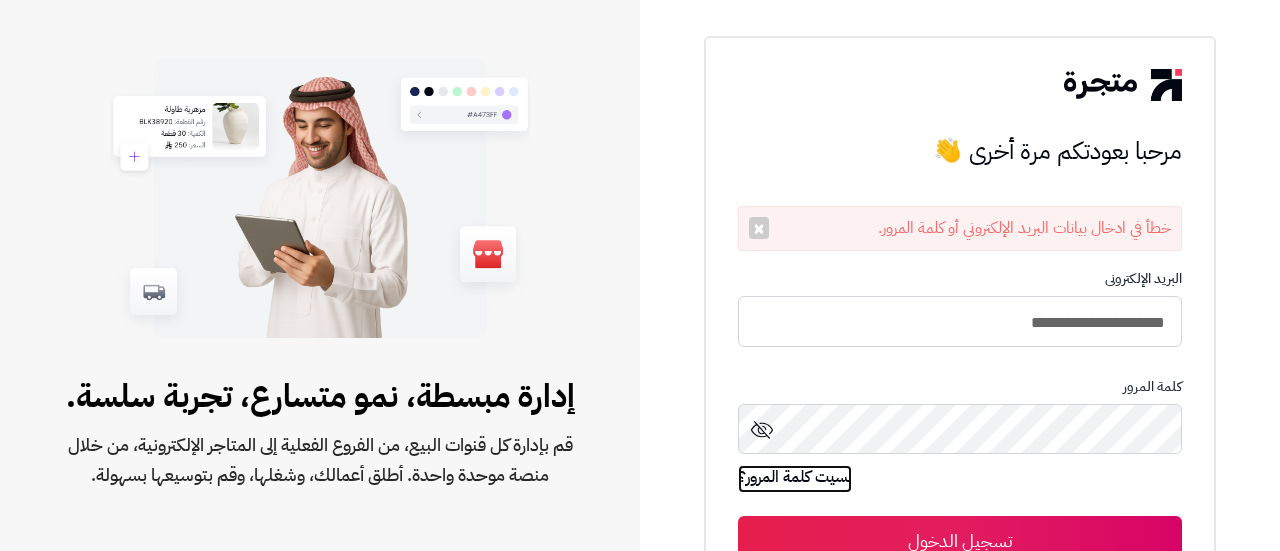 click on "نسيت كلمة المرور؟" at bounding box center (795, 479) 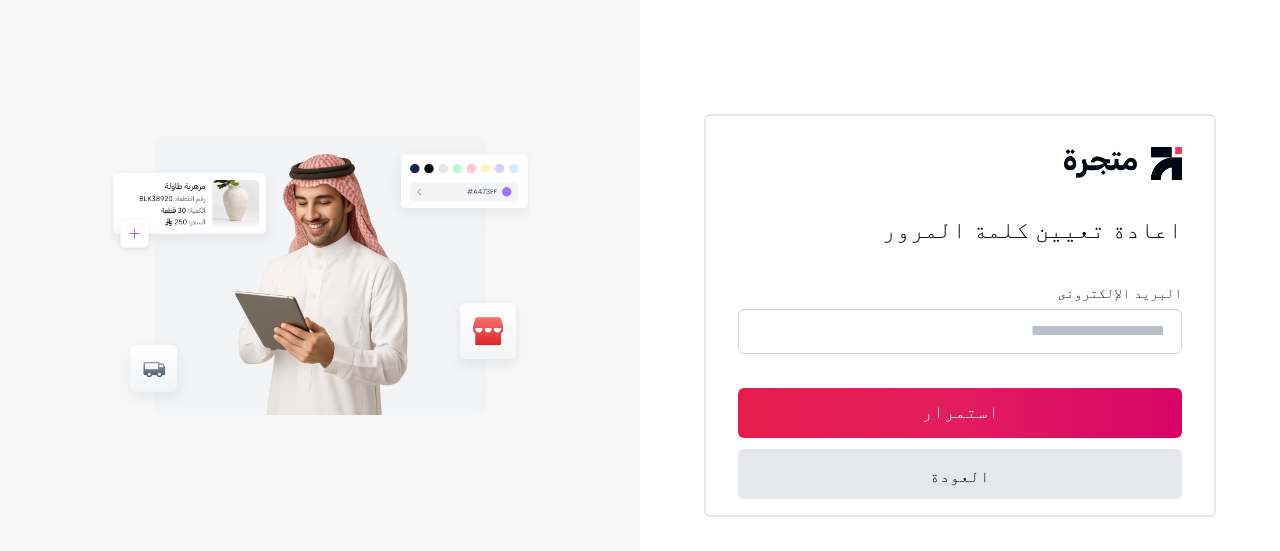 scroll, scrollTop: 0, scrollLeft: 0, axis: both 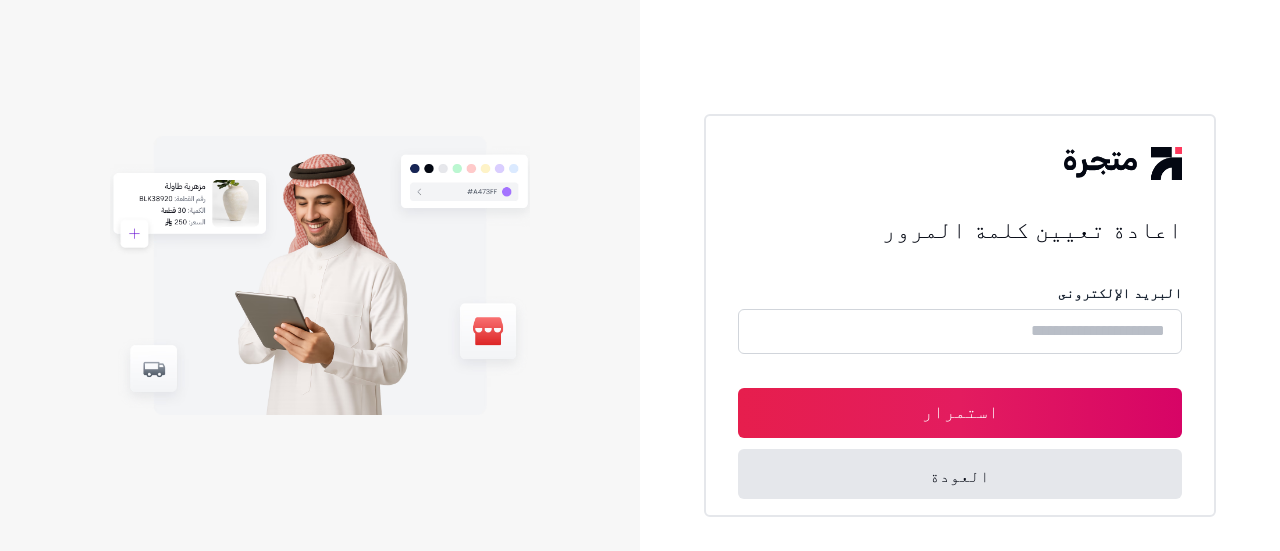click at bounding box center (960, 331) 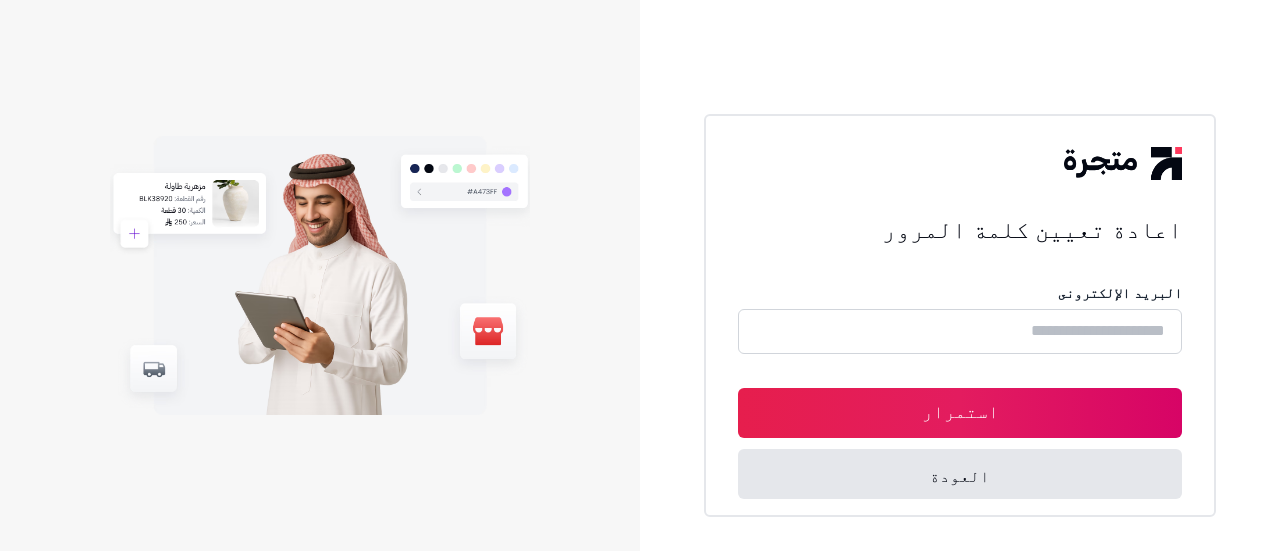 type on "**********" 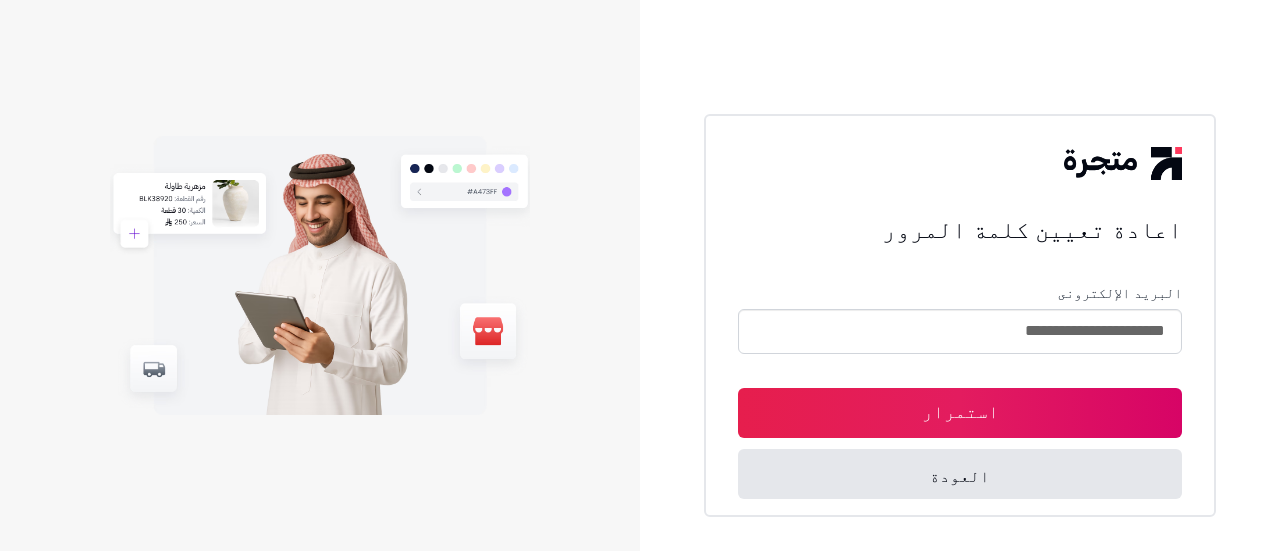click on "استمرار" at bounding box center [960, 413] 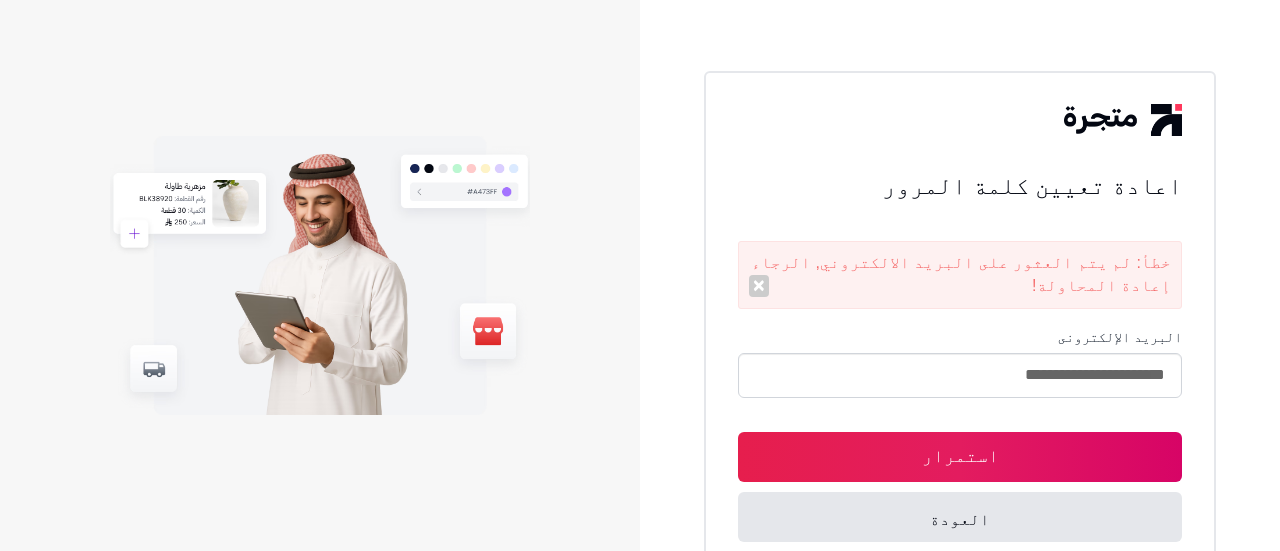 scroll, scrollTop: 0, scrollLeft: 0, axis: both 